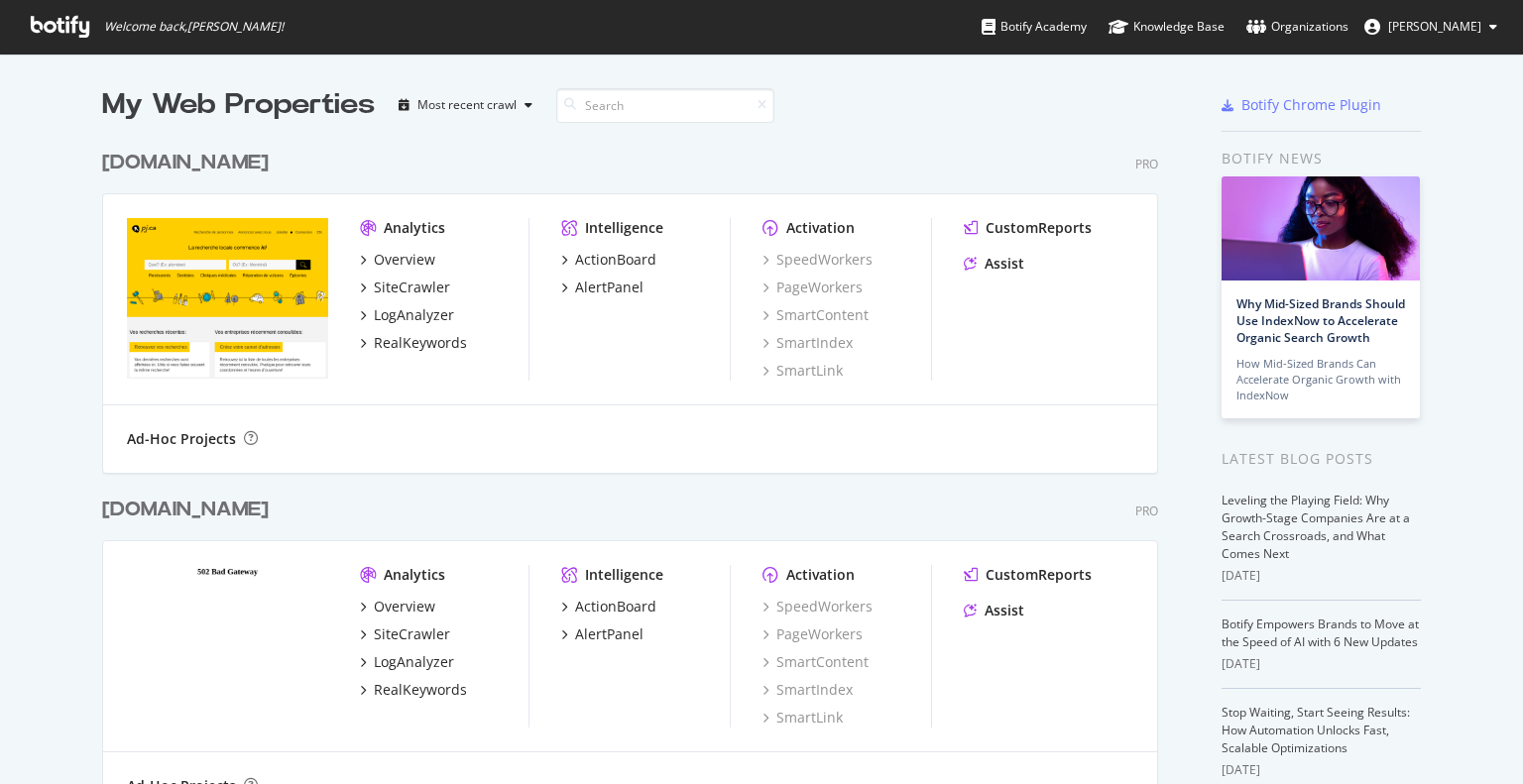 scroll, scrollTop: 0, scrollLeft: 0, axis: both 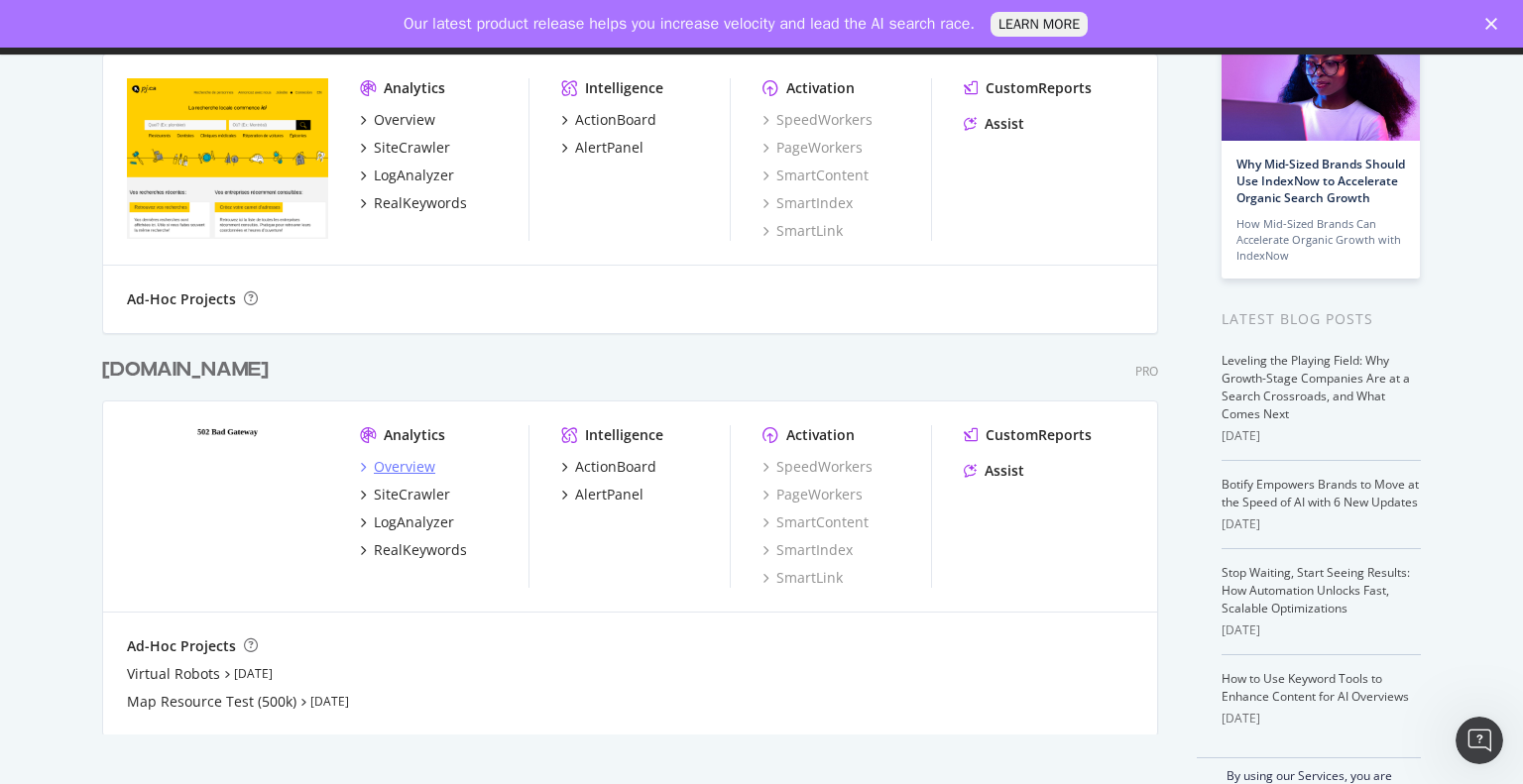 click on "Overview" at bounding box center [405, 467] 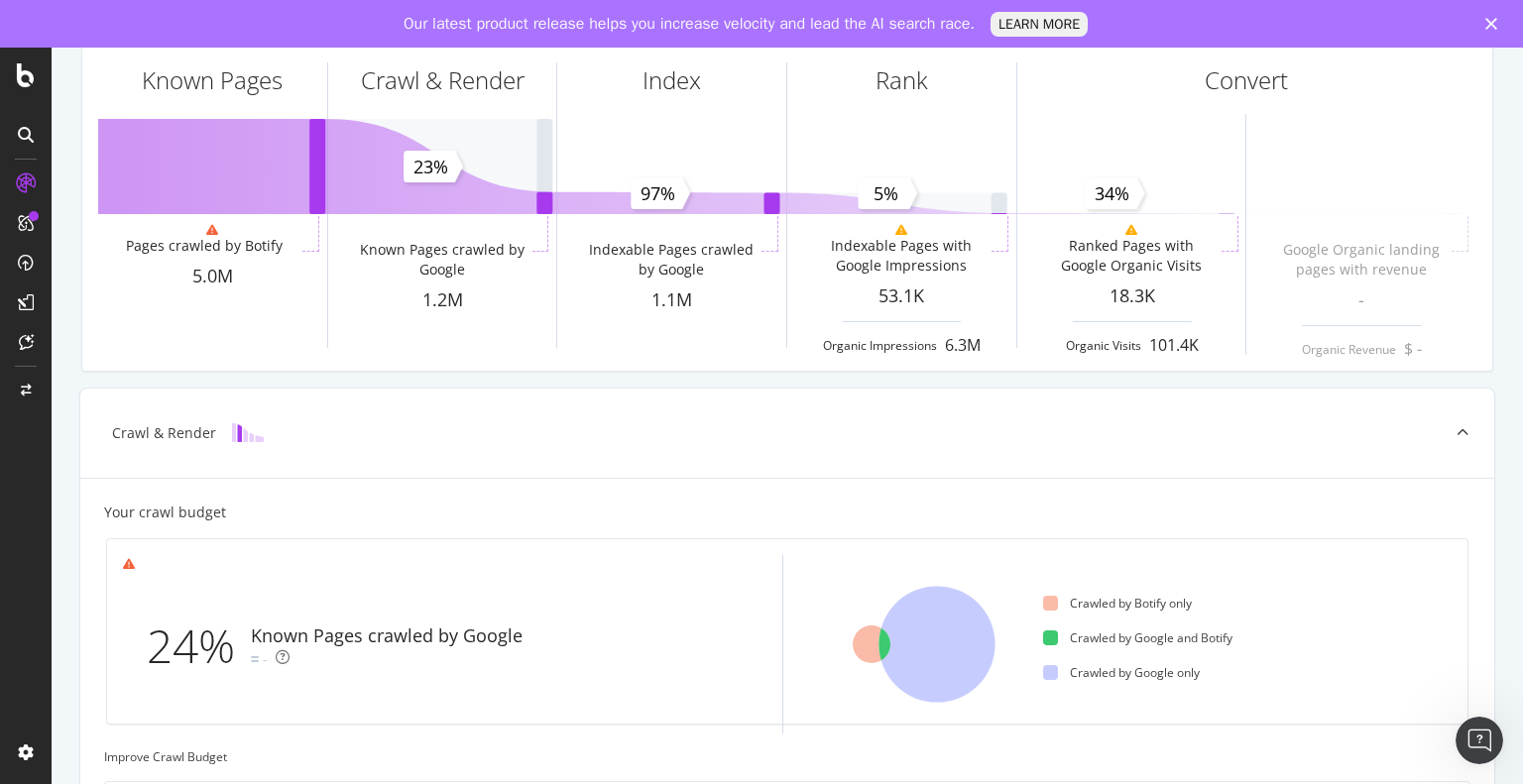 scroll, scrollTop: 0, scrollLeft: 0, axis: both 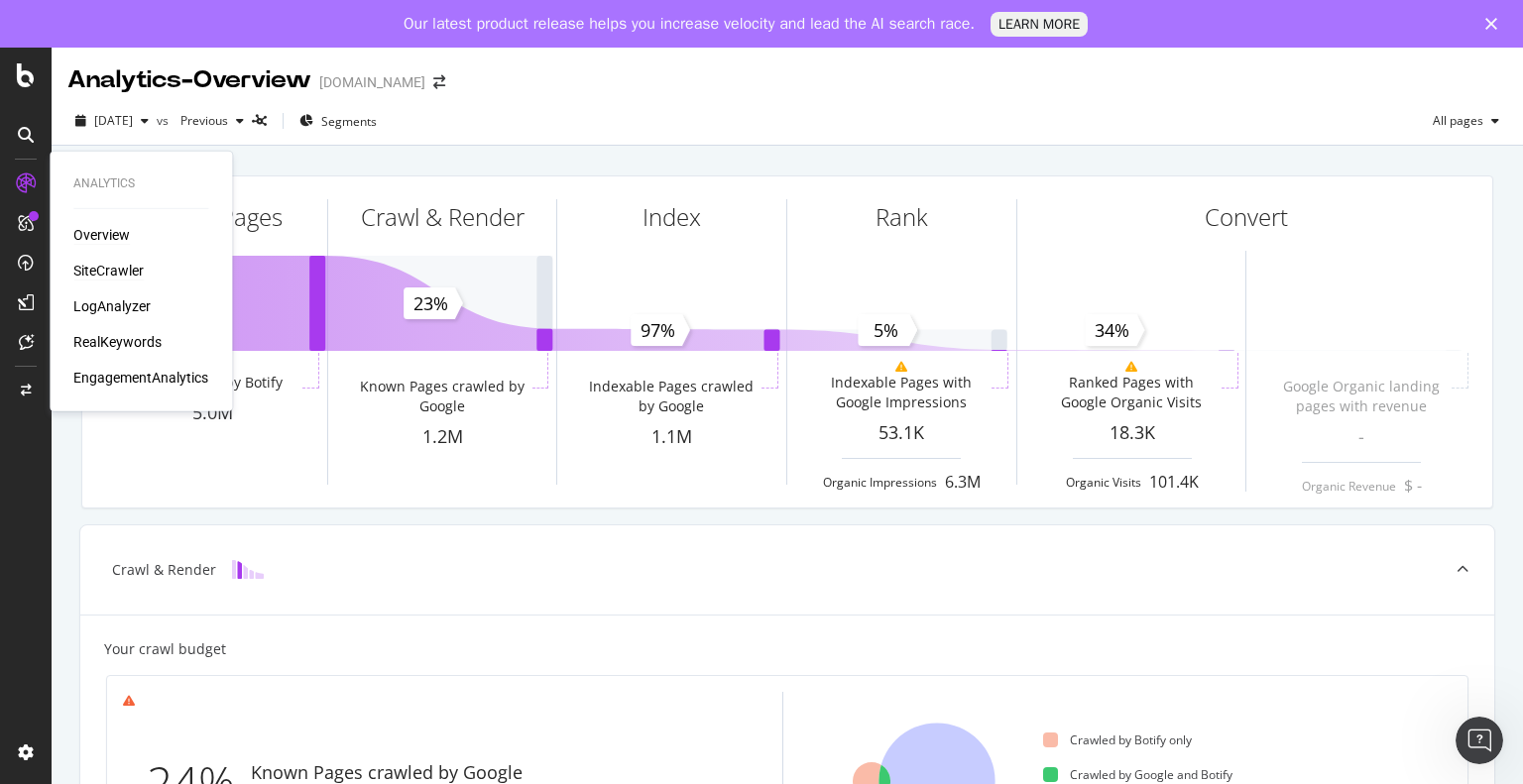 click on "SiteCrawler" at bounding box center (108, 271) 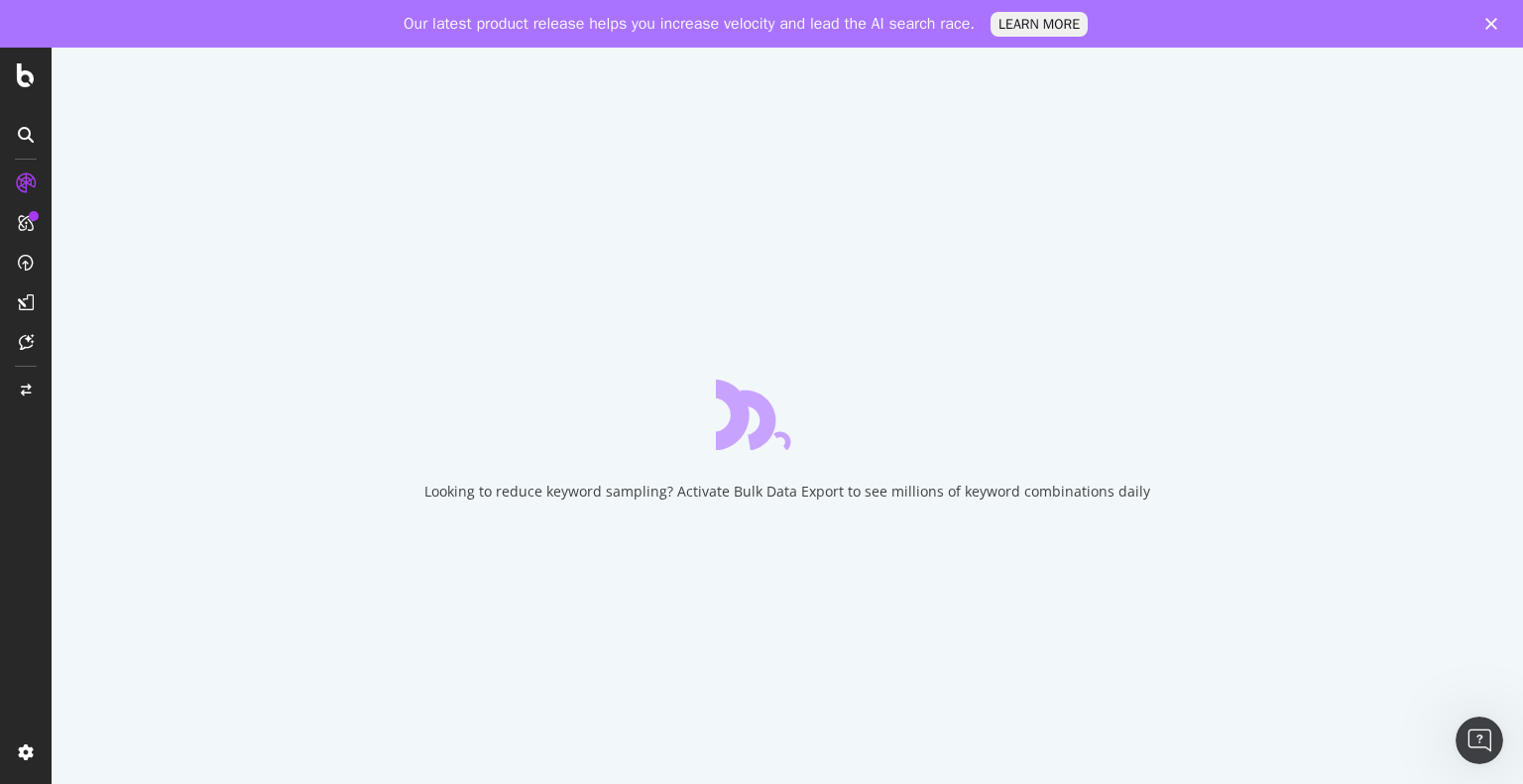 click 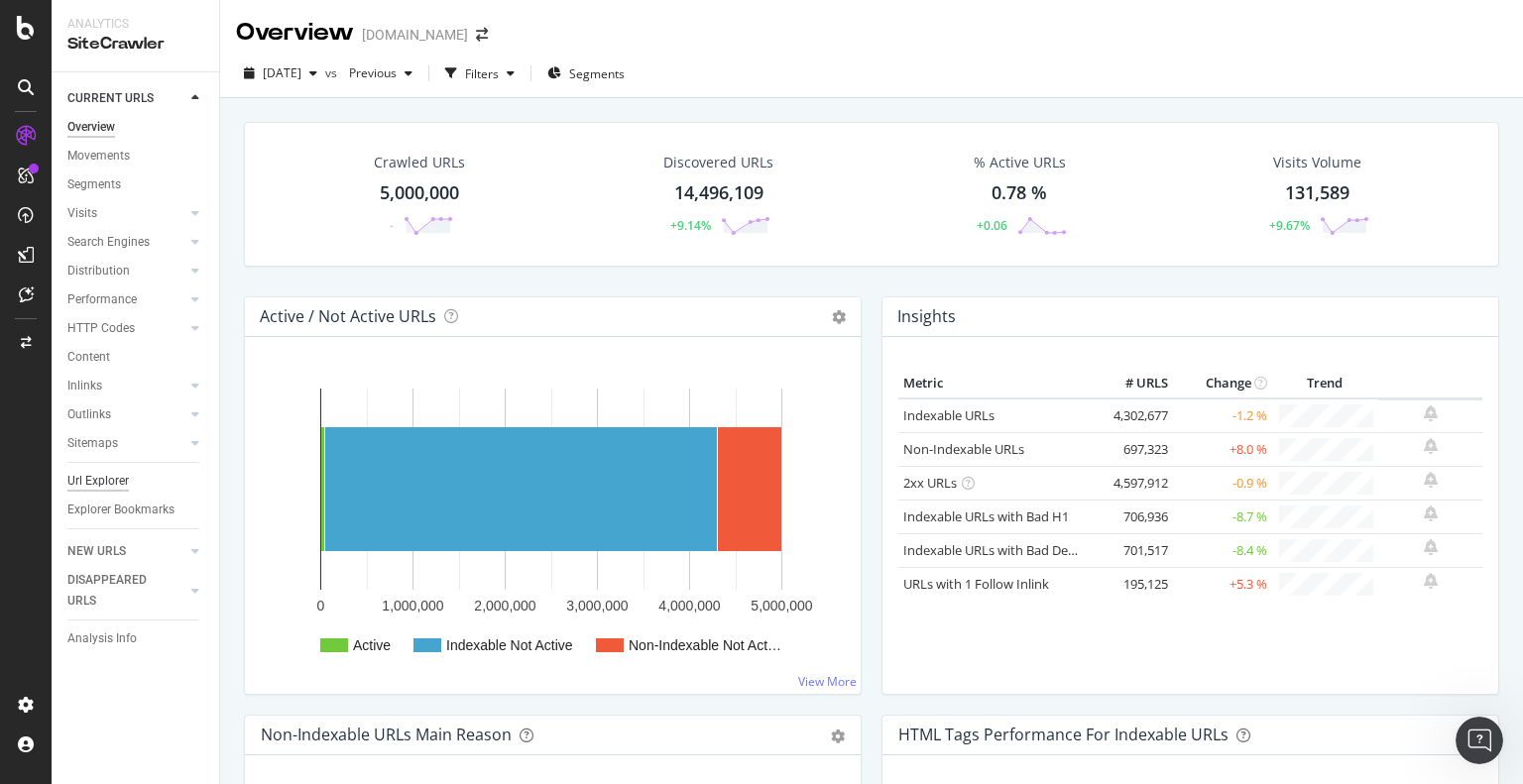 click on "Url Explorer" at bounding box center [98, 481] 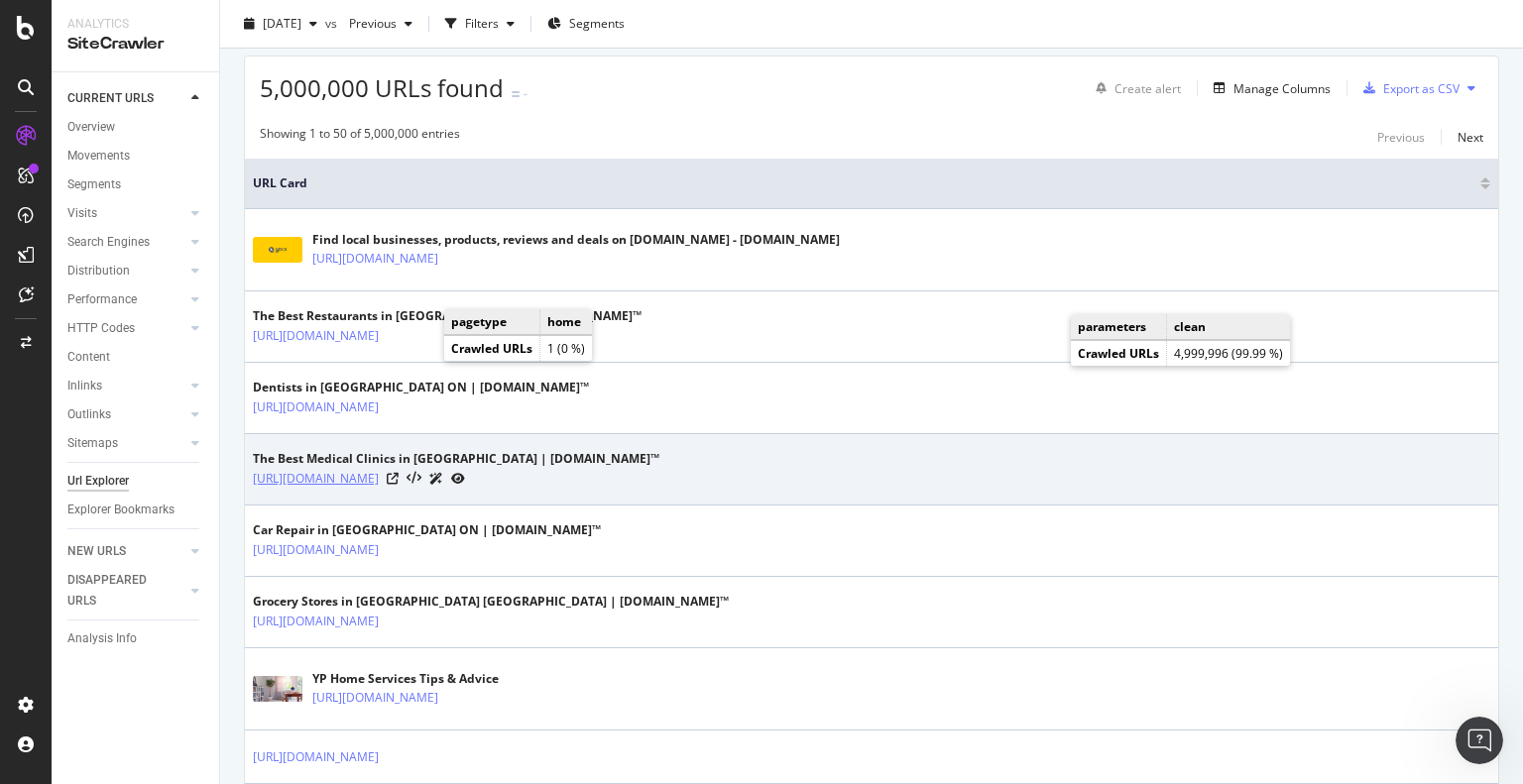 scroll, scrollTop: 396, scrollLeft: 0, axis: vertical 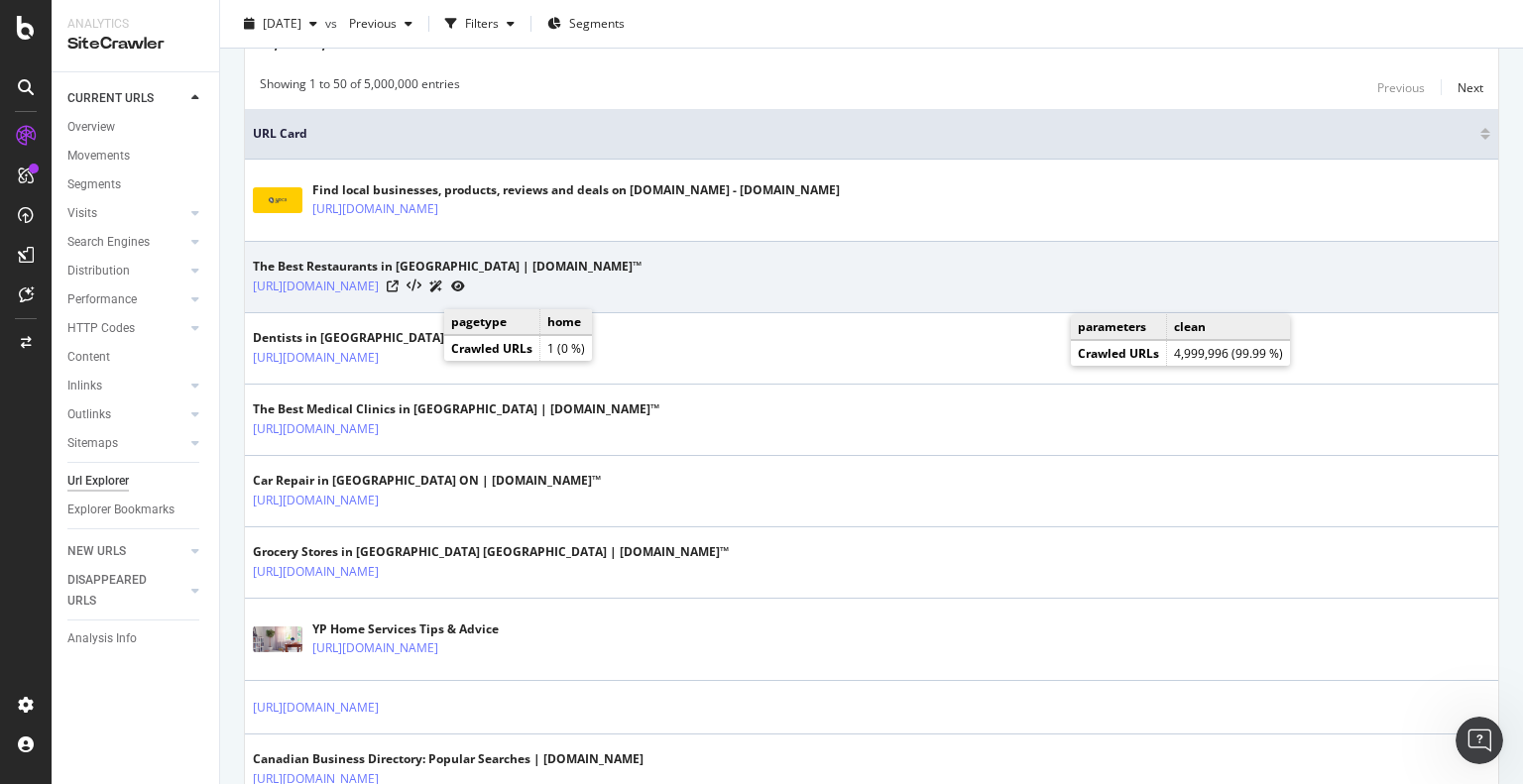 click at bounding box center (436, 286) 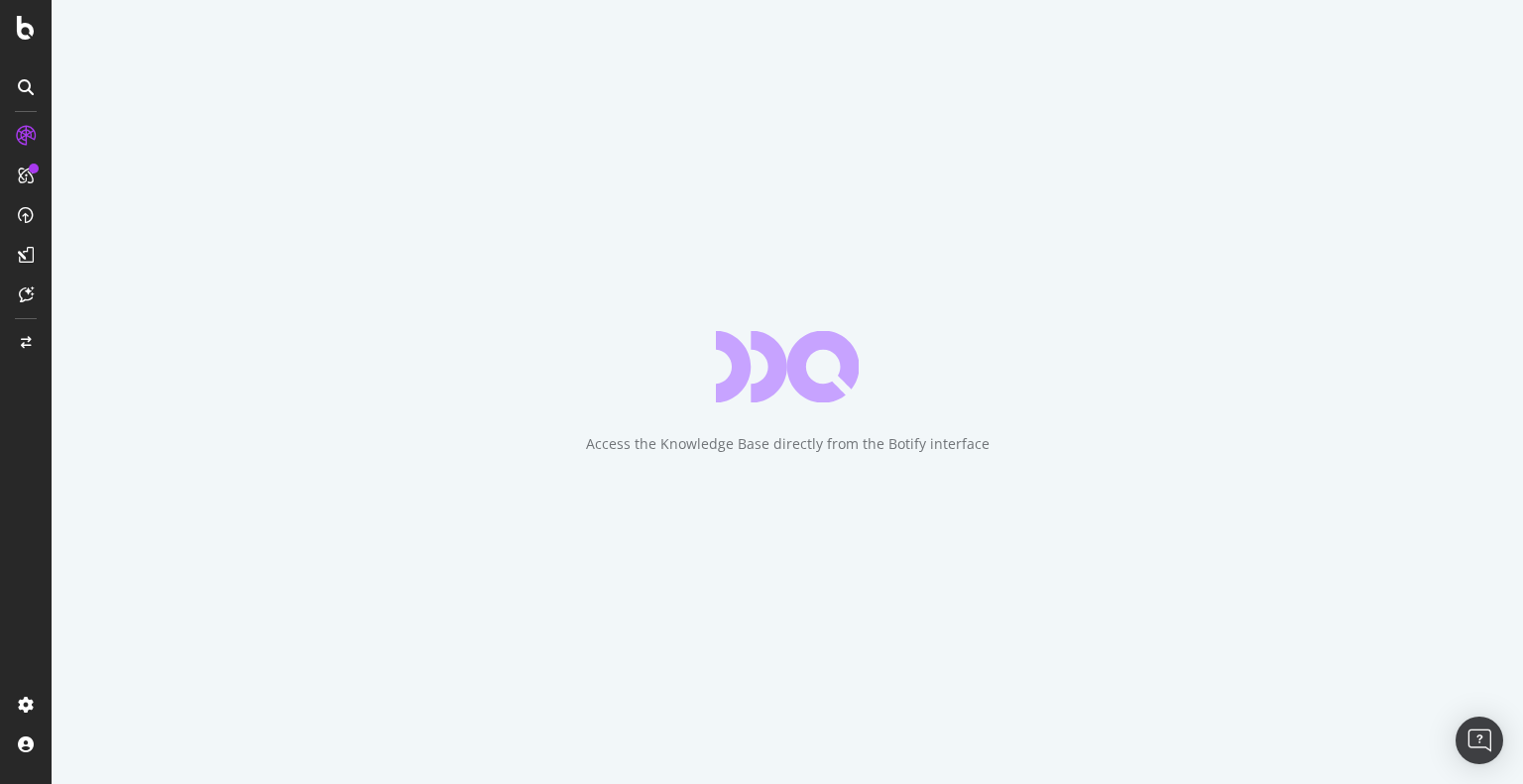 scroll, scrollTop: 0, scrollLeft: 0, axis: both 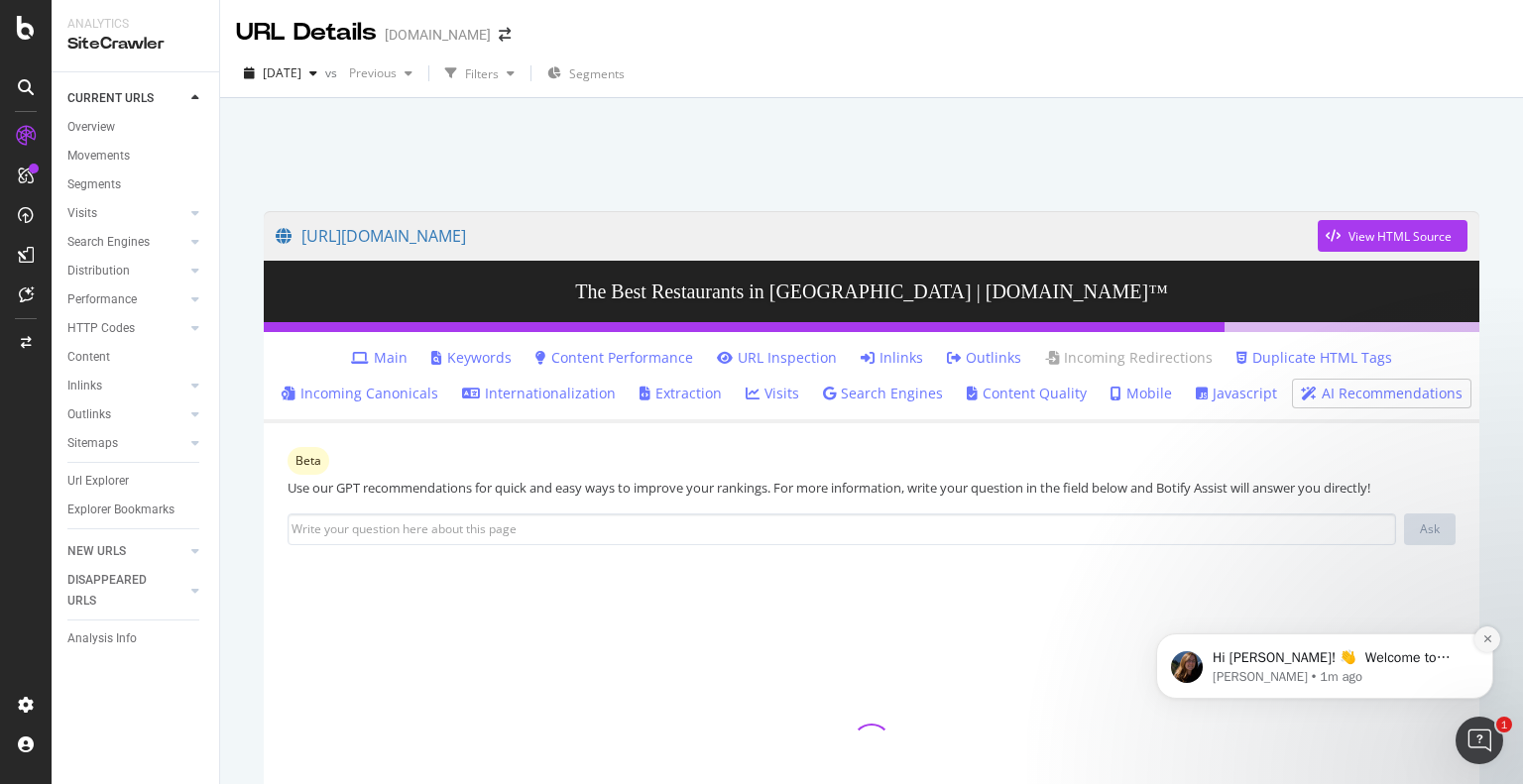 click 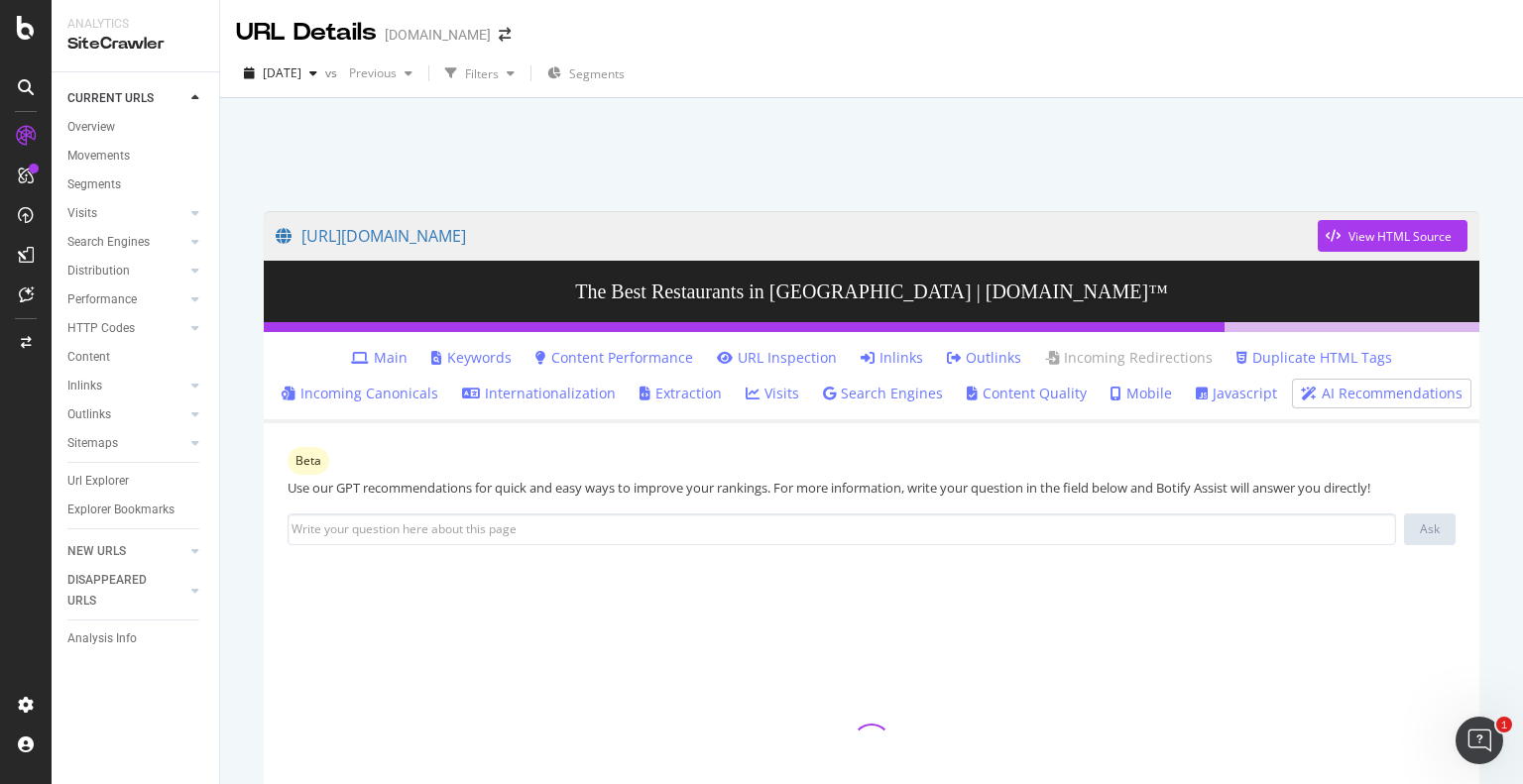 click on "Javascript" at bounding box center [1236, 393] 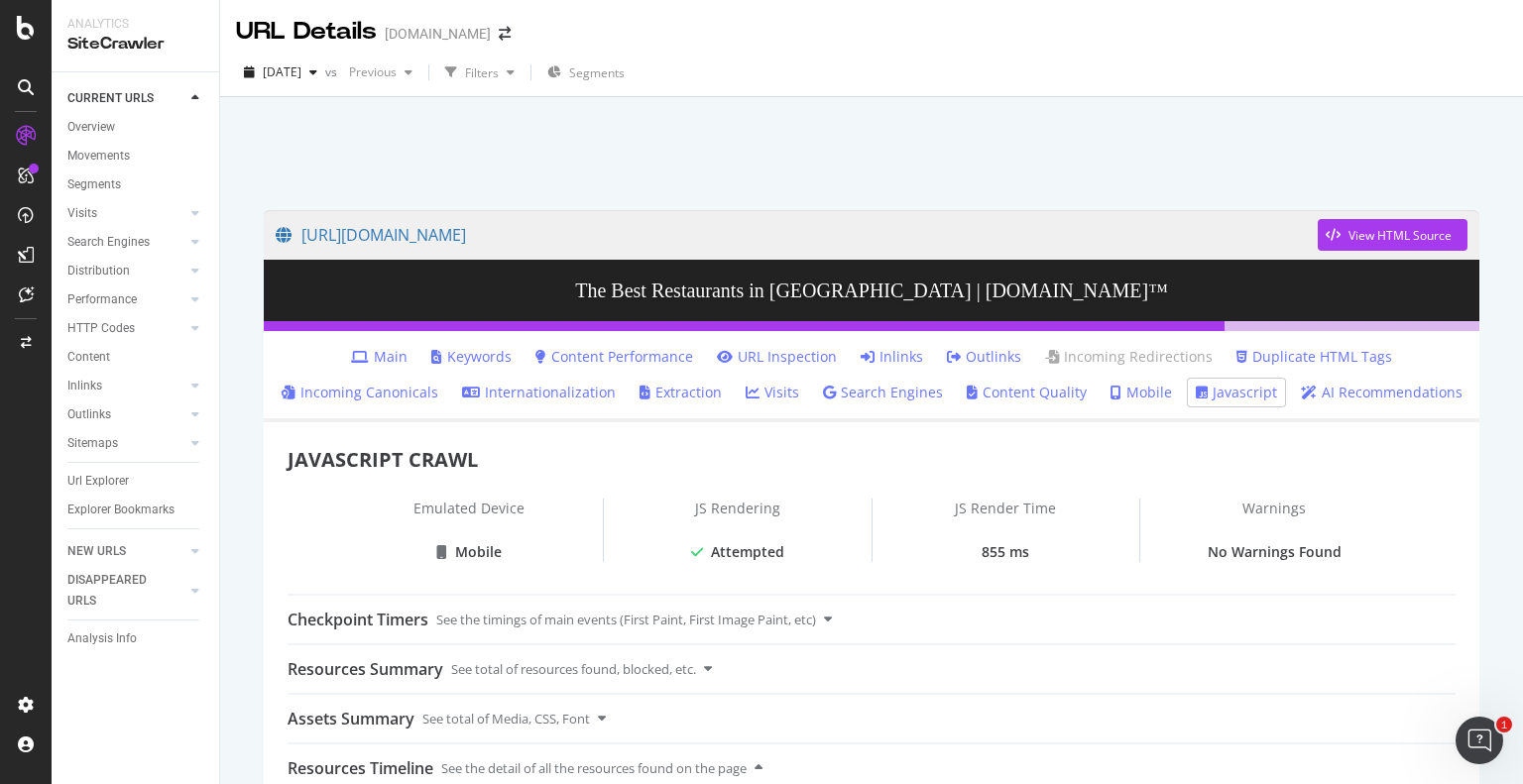scroll, scrollTop: 0, scrollLeft: 0, axis: both 